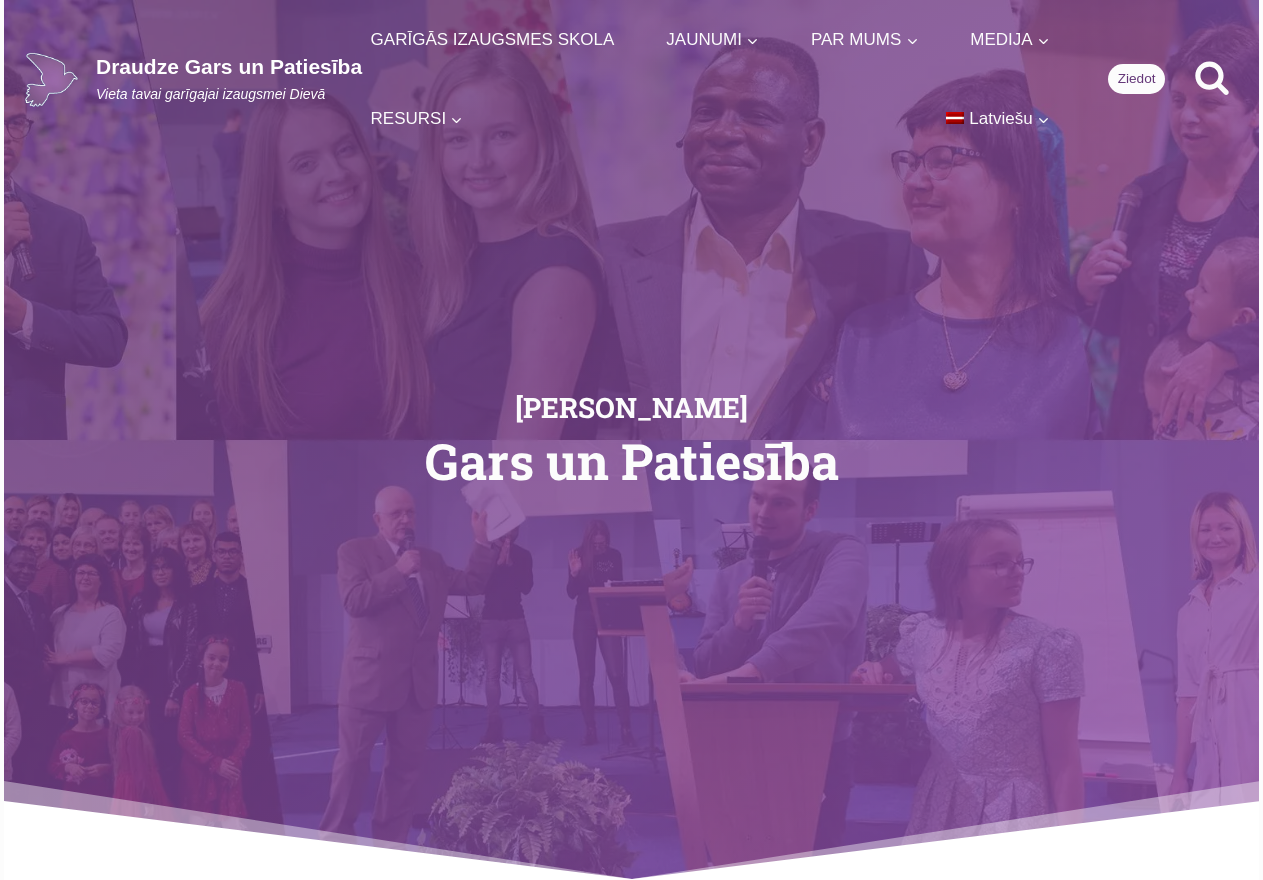 scroll, scrollTop: 0, scrollLeft: 0, axis: both 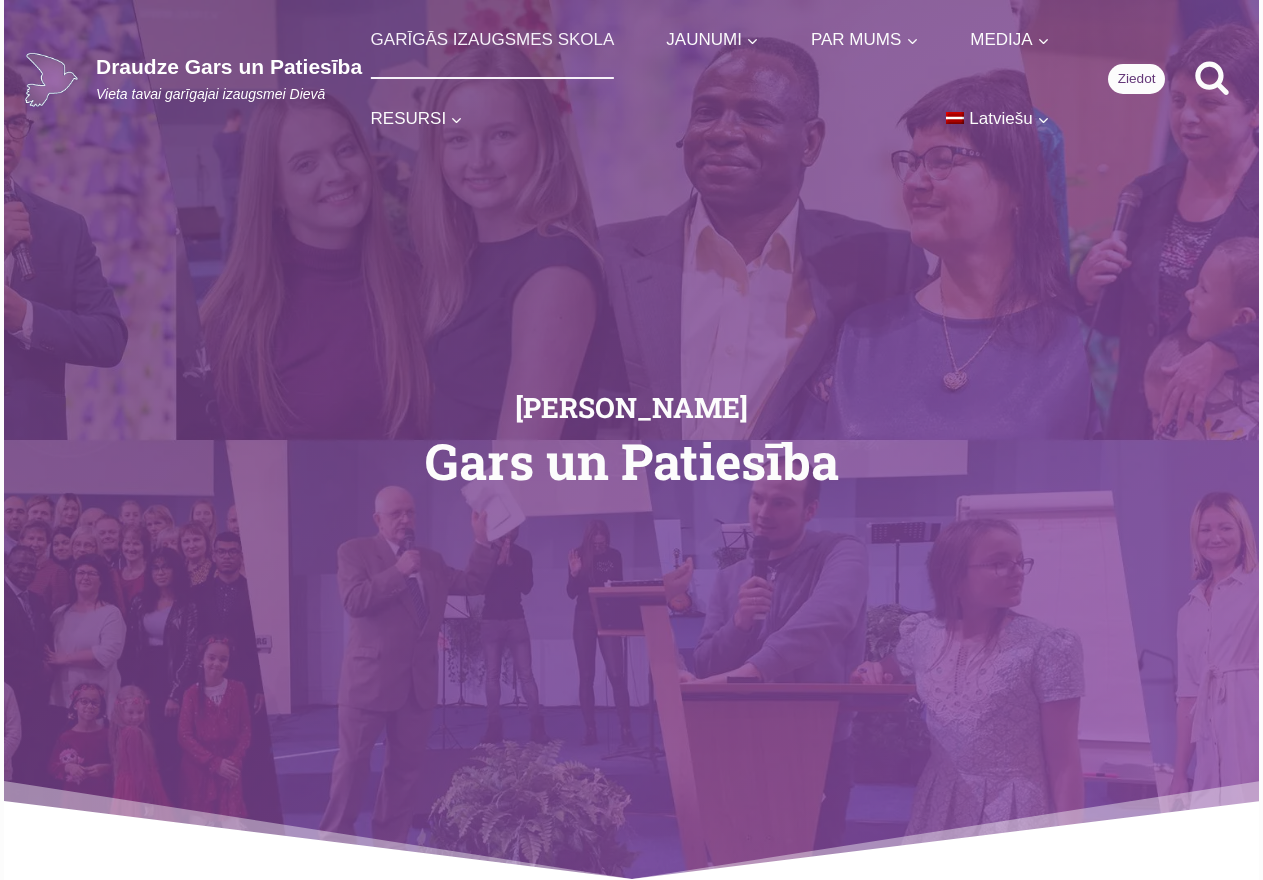 click on "GARĪGĀS IZAUGSMES SKOLA" at bounding box center [492, 39] 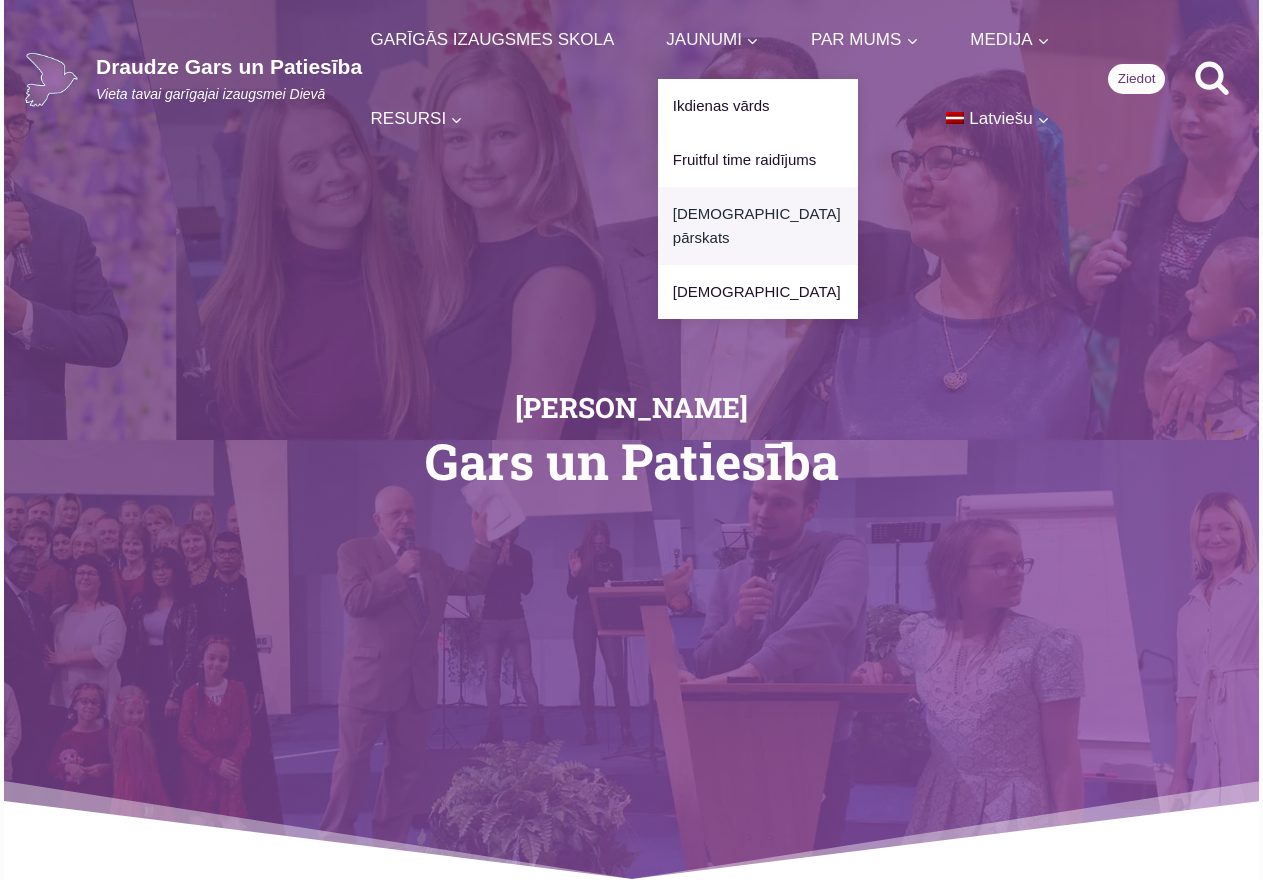 click on "[DEMOGRAPHIC_DATA] pārskats" at bounding box center [758, 226] 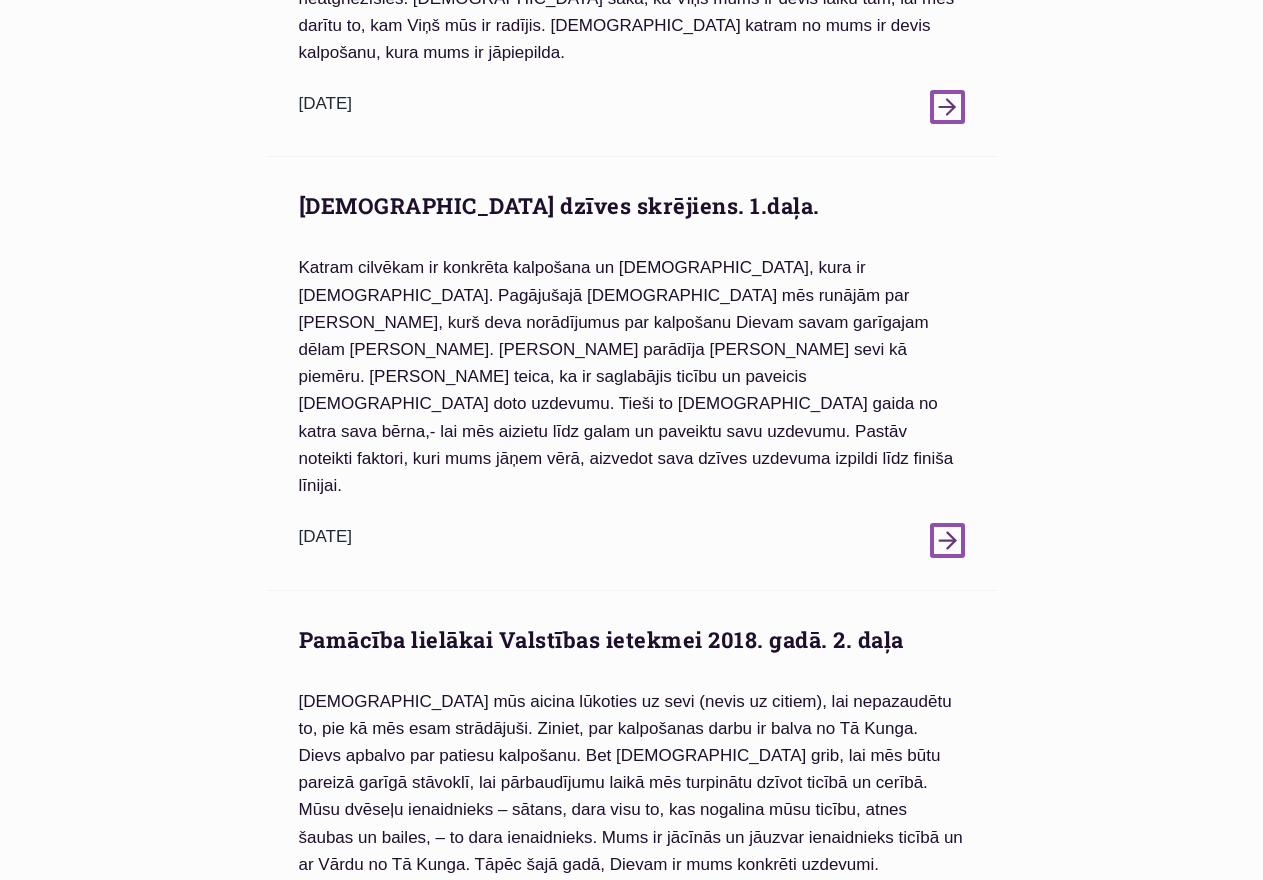 scroll, scrollTop: 3850, scrollLeft: 0, axis: vertical 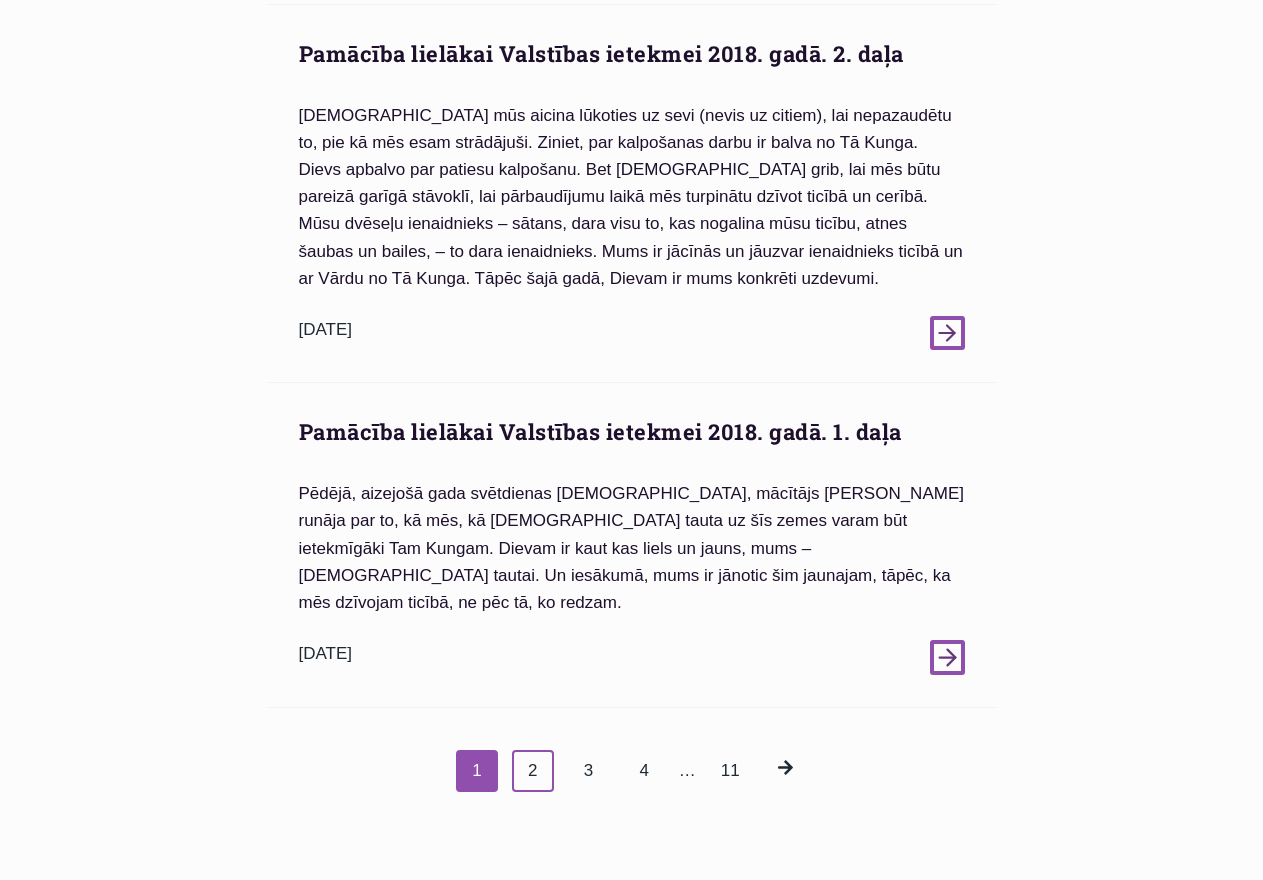 click on "2" at bounding box center [533, 771] 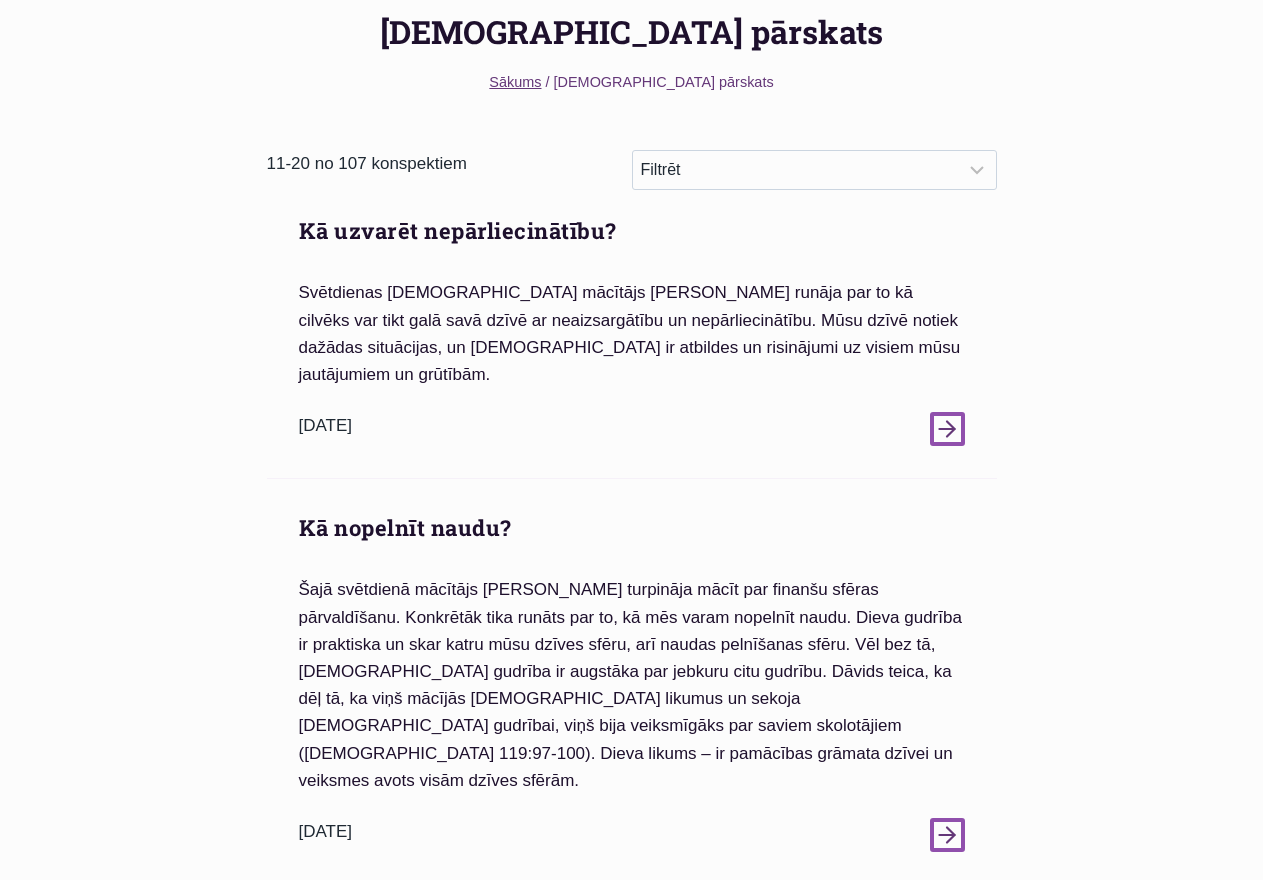 scroll, scrollTop: 0, scrollLeft: 0, axis: both 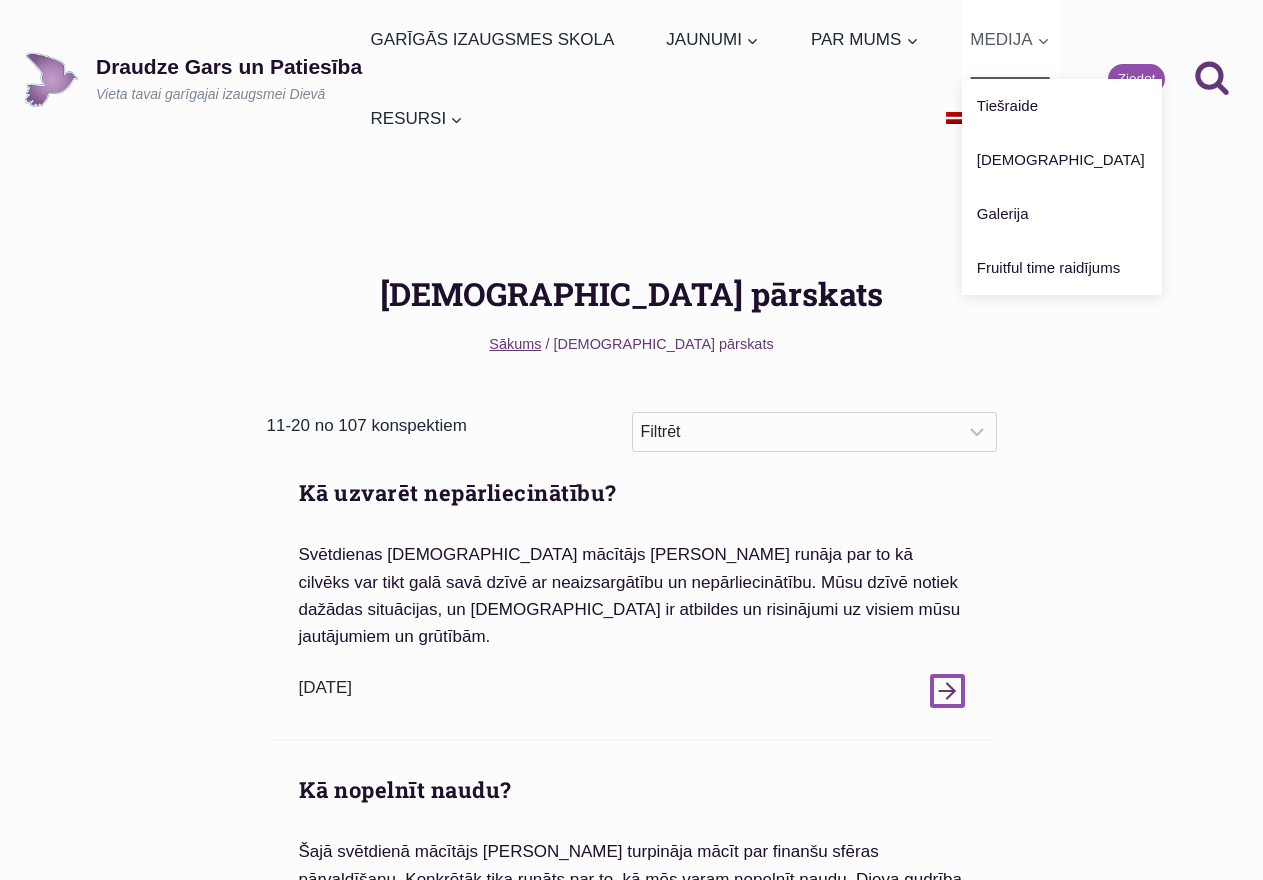 click on "MEDIJA Expand" at bounding box center [1009, 39] 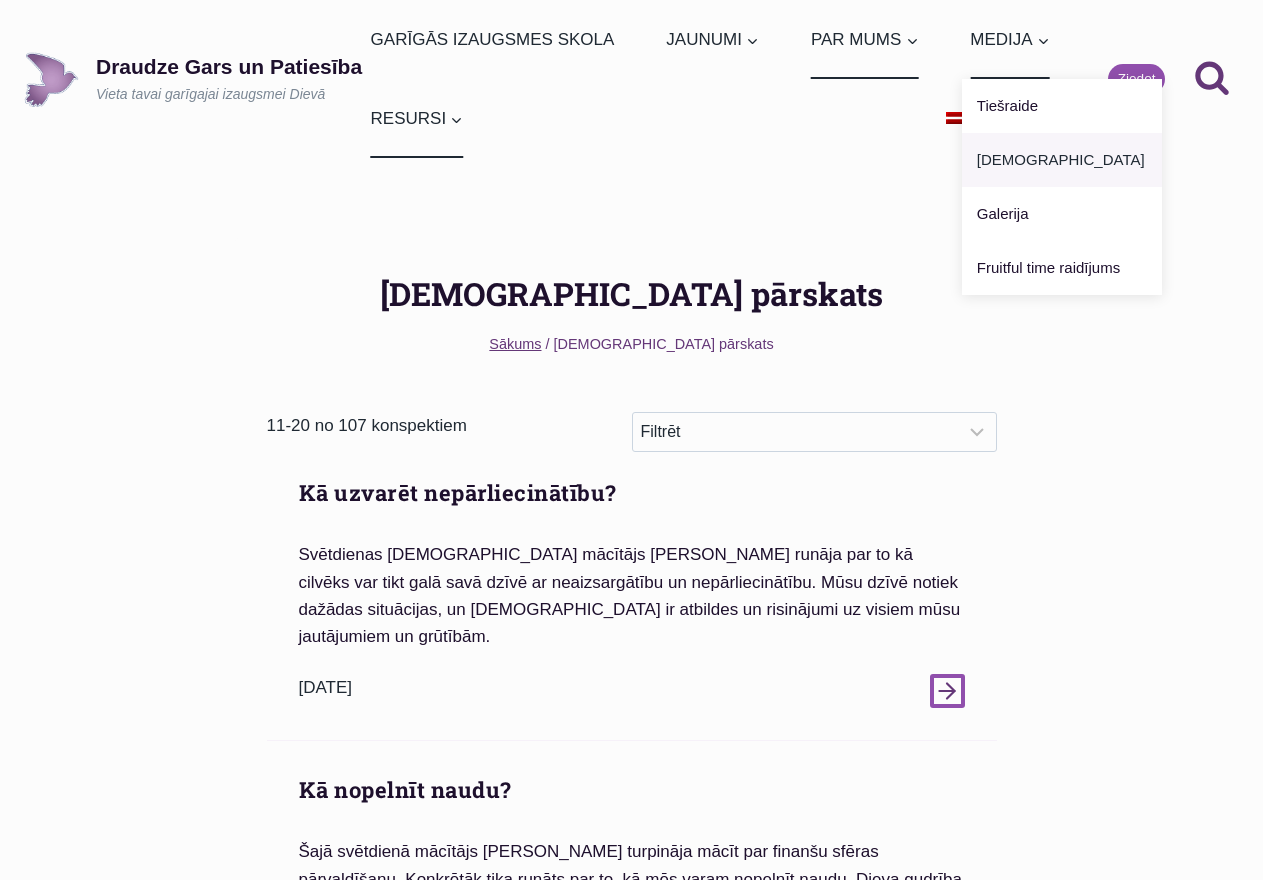 click on "[DEMOGRAPHIC_DATA]" at bounding box center [1062, 160] 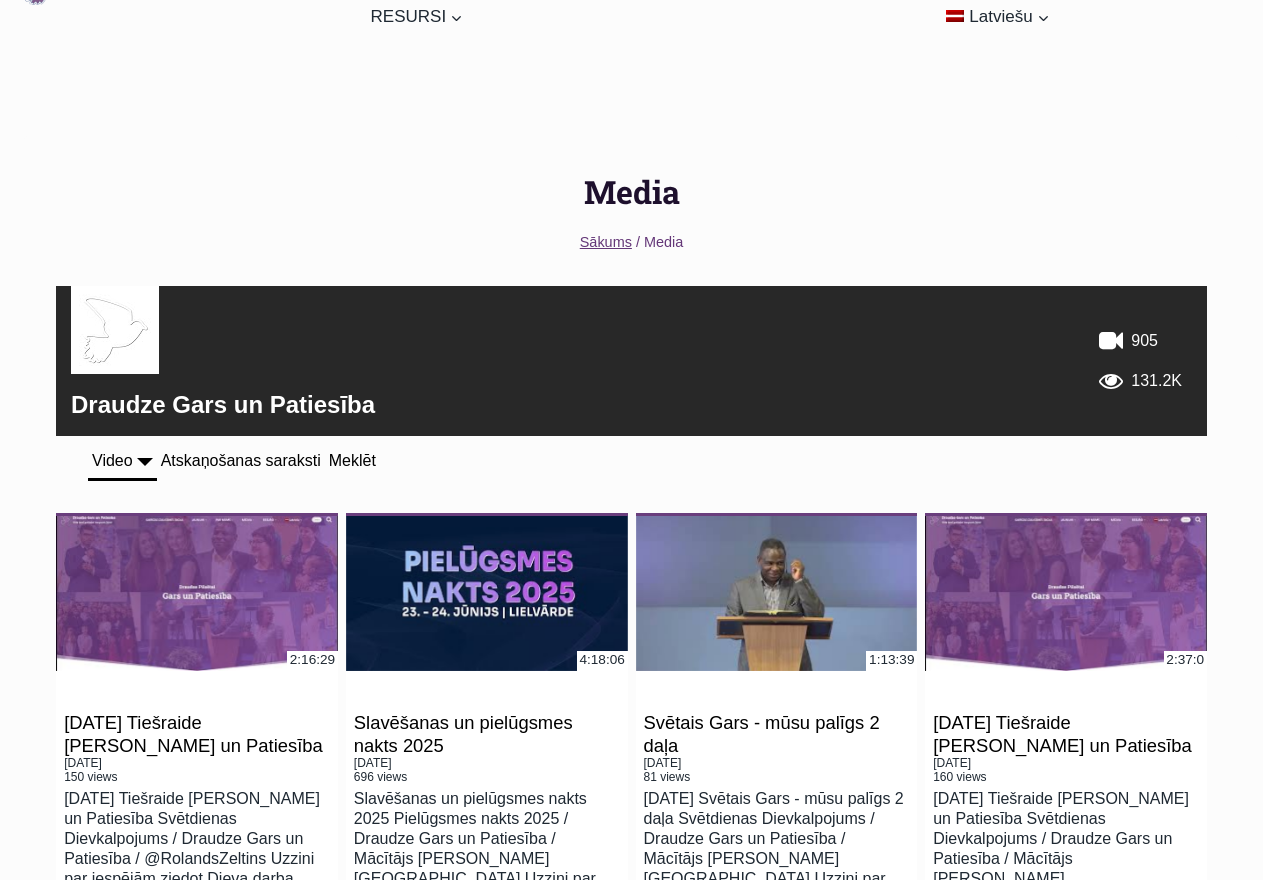 scroll, scrollTop: 0, scrollLeft: 0, axis: both 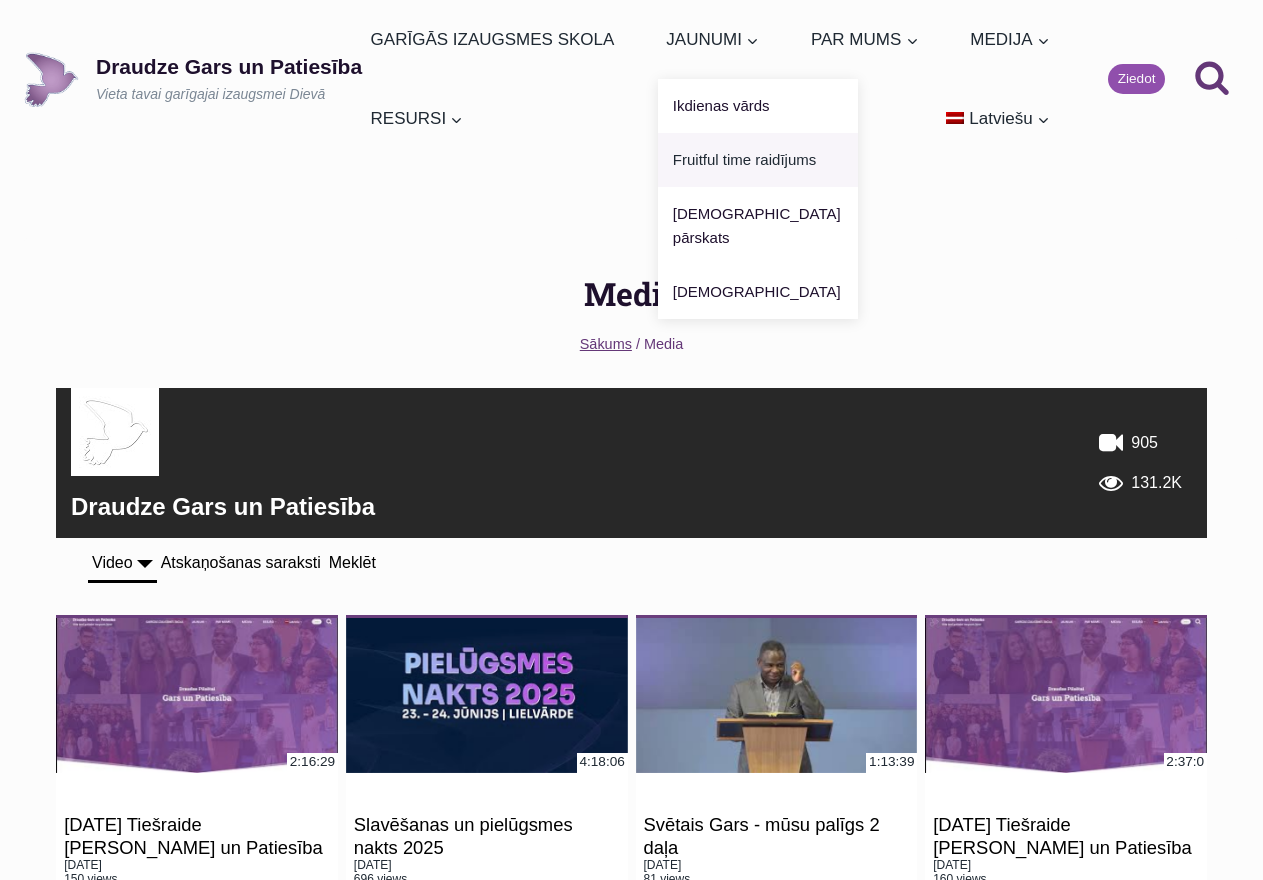 click on "Fruitful time raidījums" at bounding box center (758, 160) 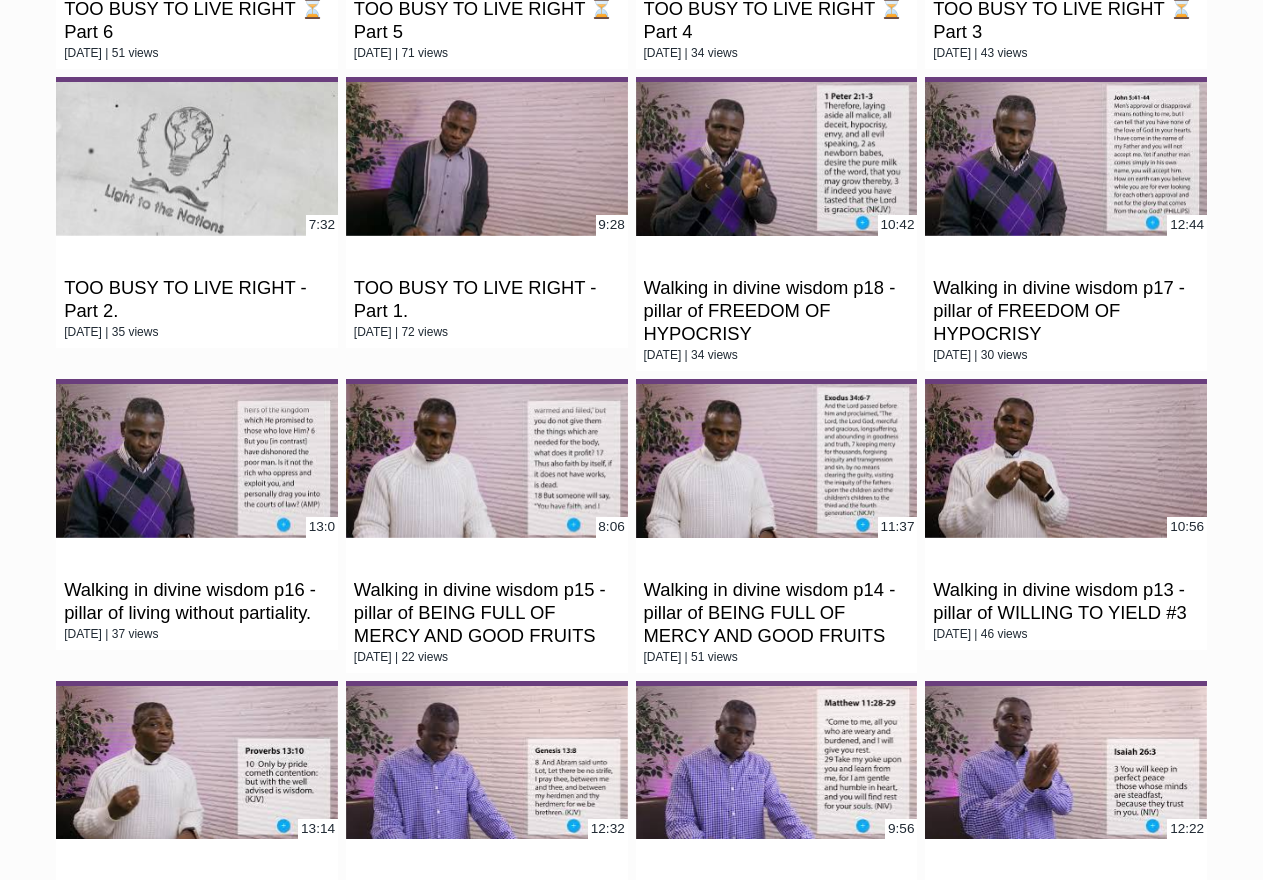 scroll, scrollTop: 0, scrollLeft: 0, axis: both 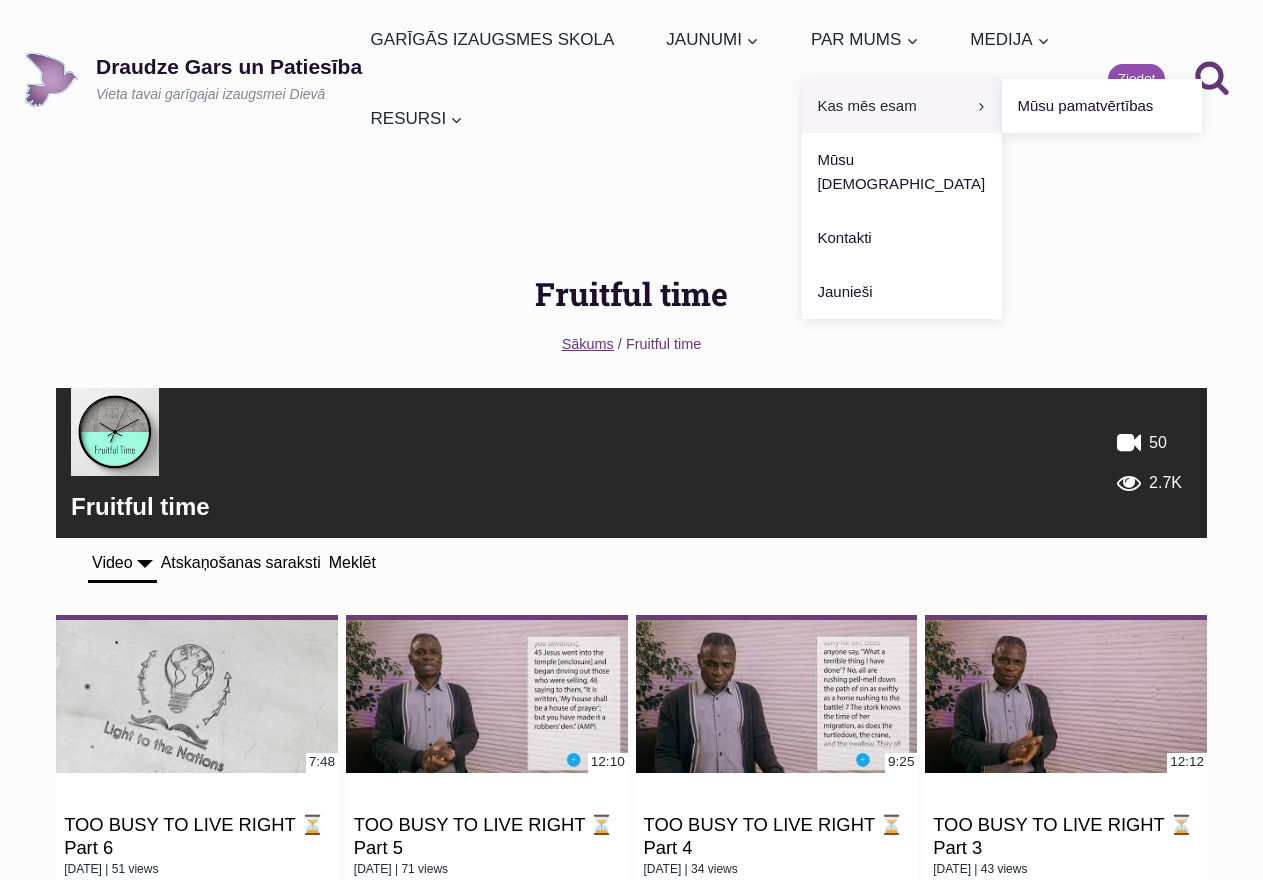 click on "Kas mēs esam Expand" at bounding box center (902, 106) 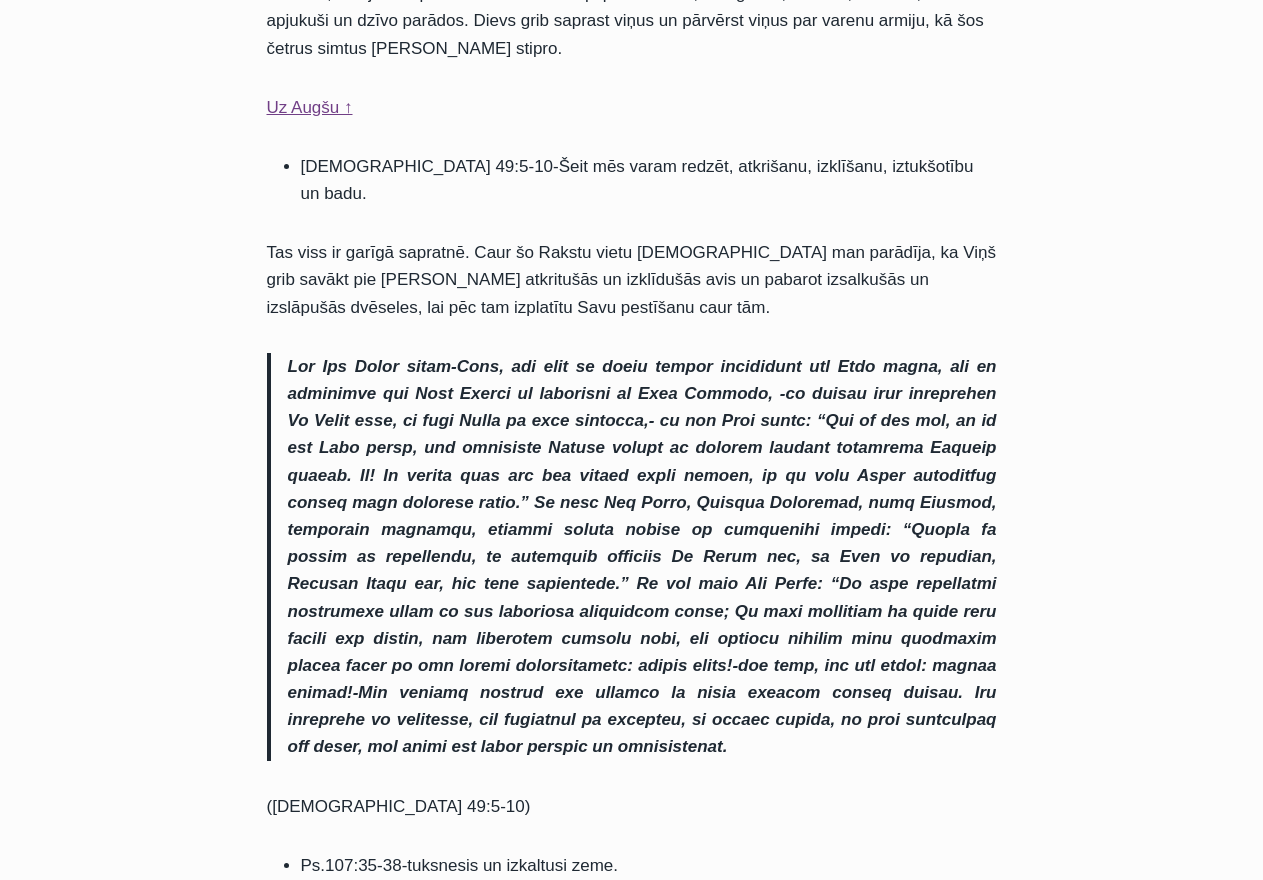 scroll, scrollTop: 5202, scrollLeft: 0, axis: vertical 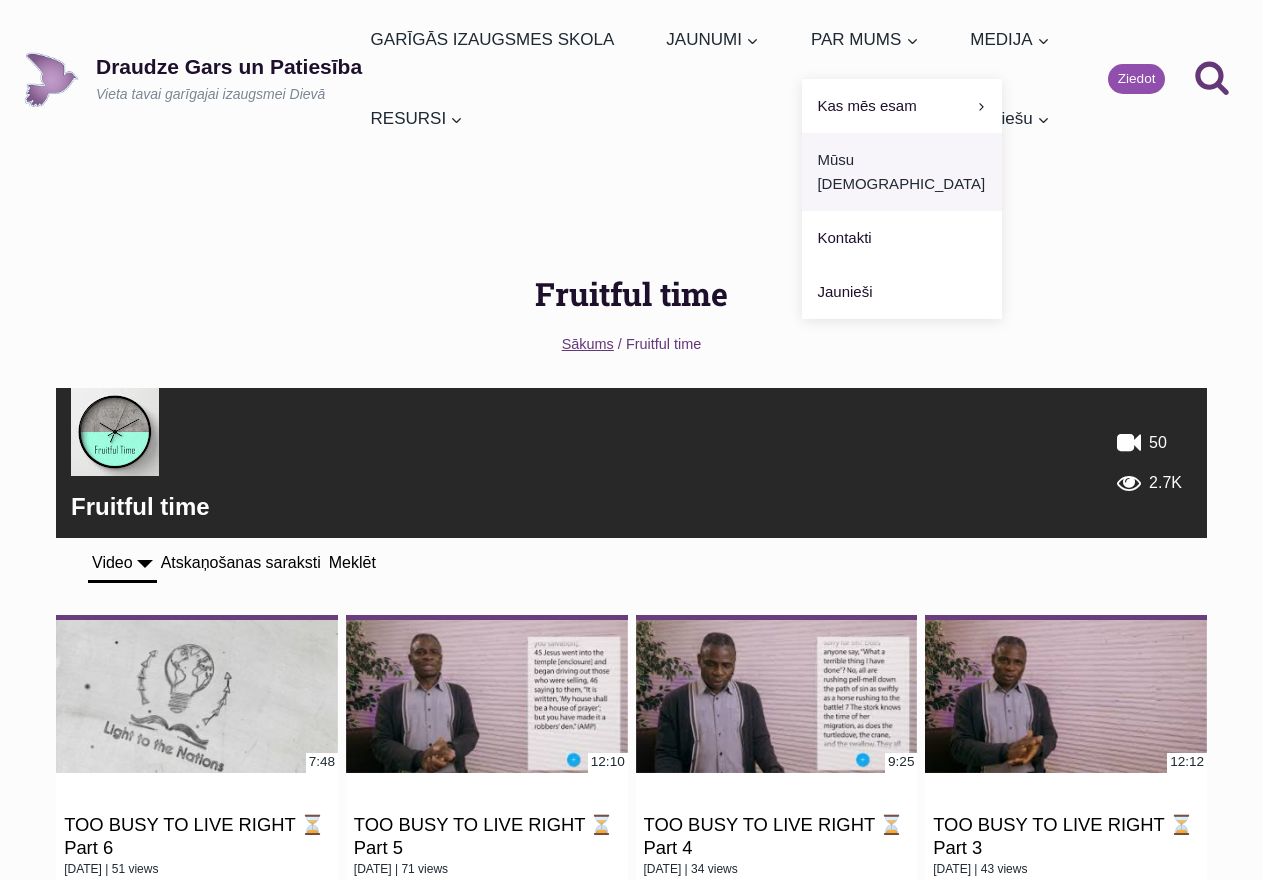 click on "Mūsu [DEMOGRAPHIC_DATA]" at bounding box center (902, 172) 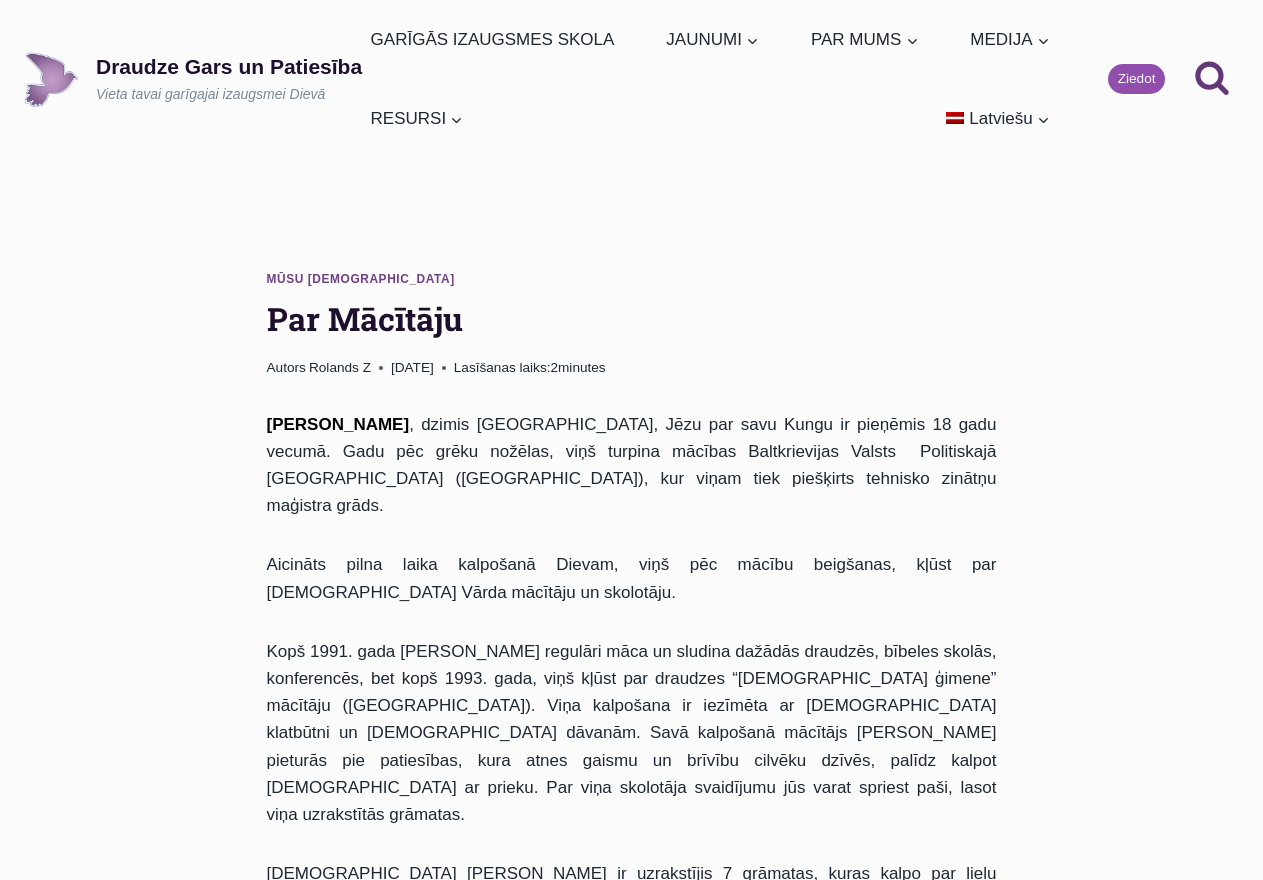 scroll, scrollTop: 0, scrollLeft: 0, axis: both 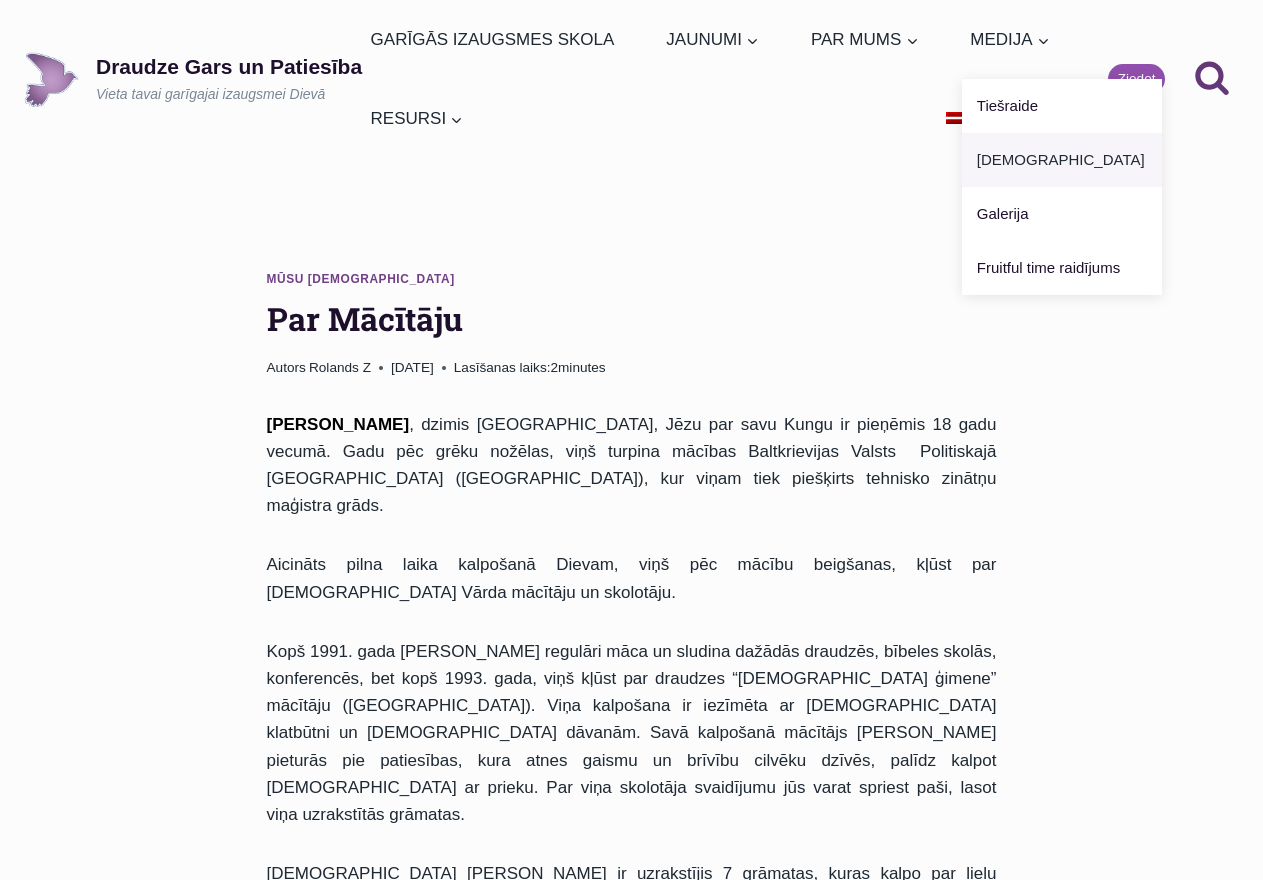 click on "[DEMOGRAPHIC_DATA]" at bounding box center [1062, 160] 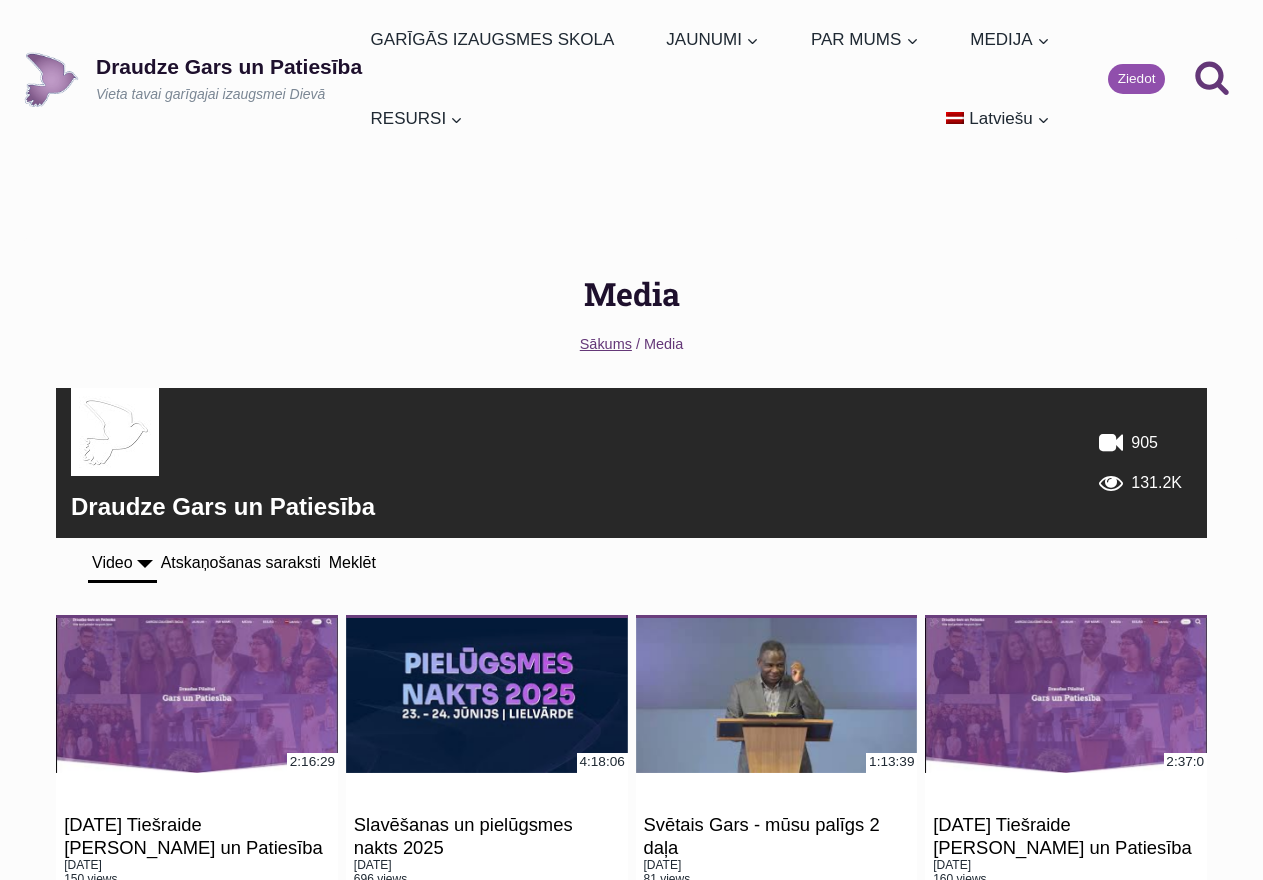 scroll, scrollTop: 0, scrollLeft: 0, axis: both 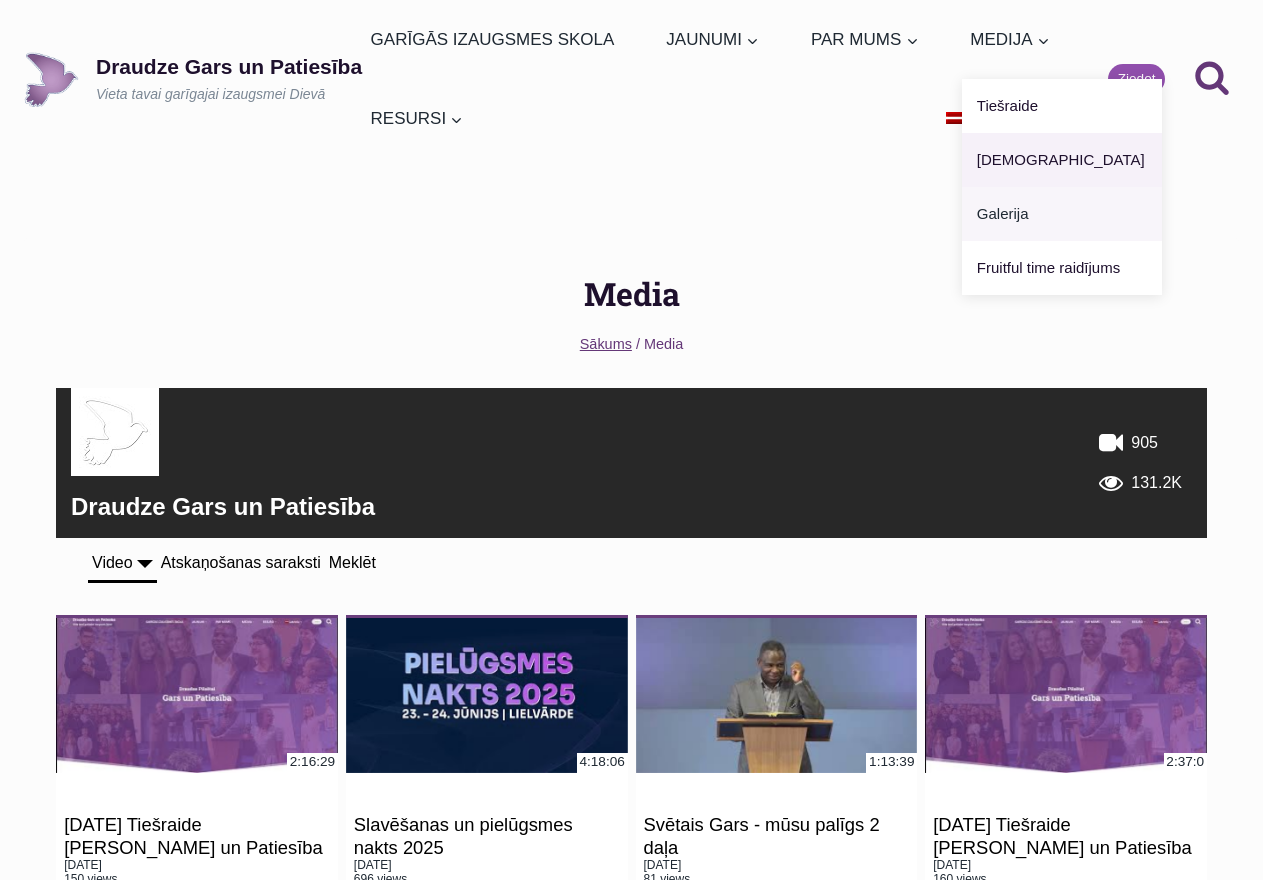click on "Galerija" at bounding box center [1062, 214] 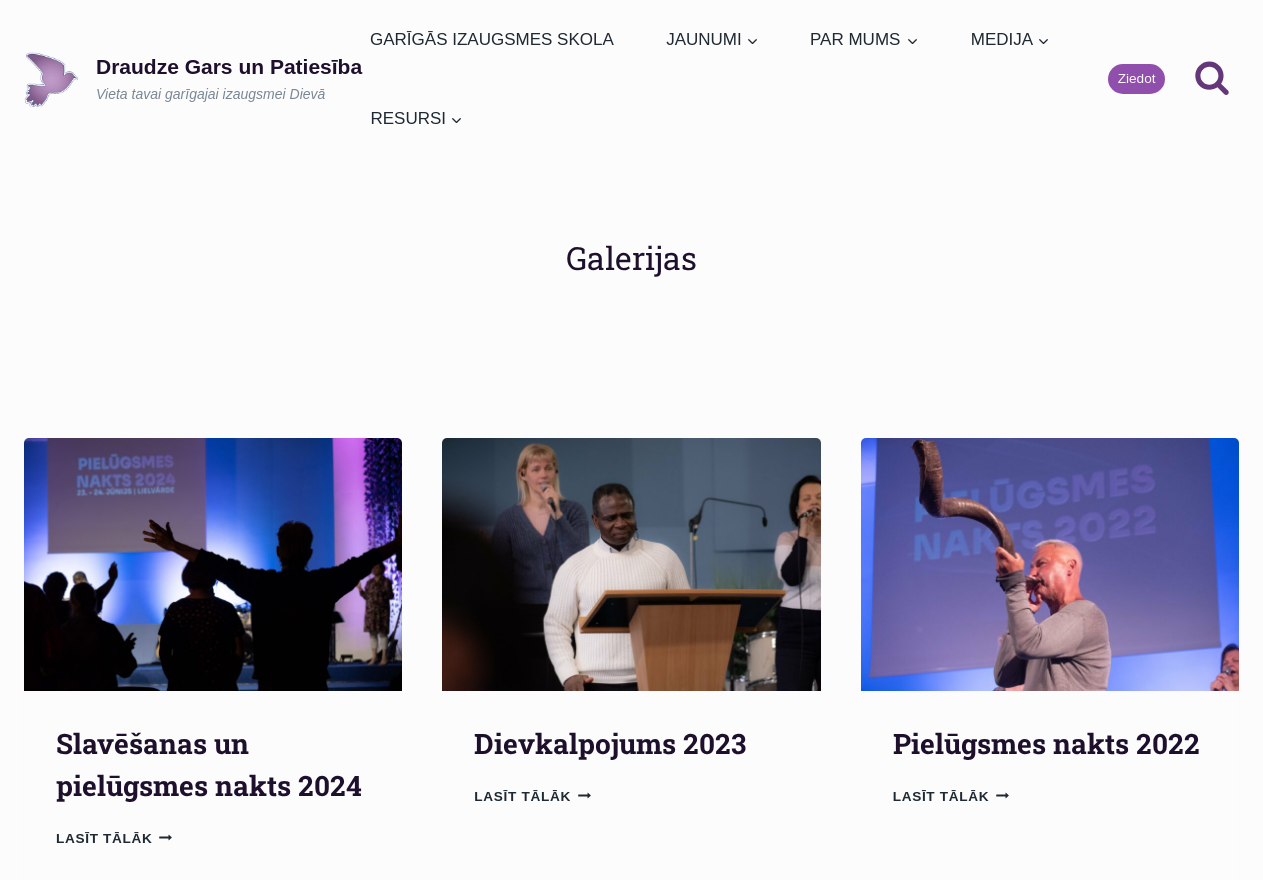 scroll, scrollTop: 0, scrollLeft: 0, axis: both 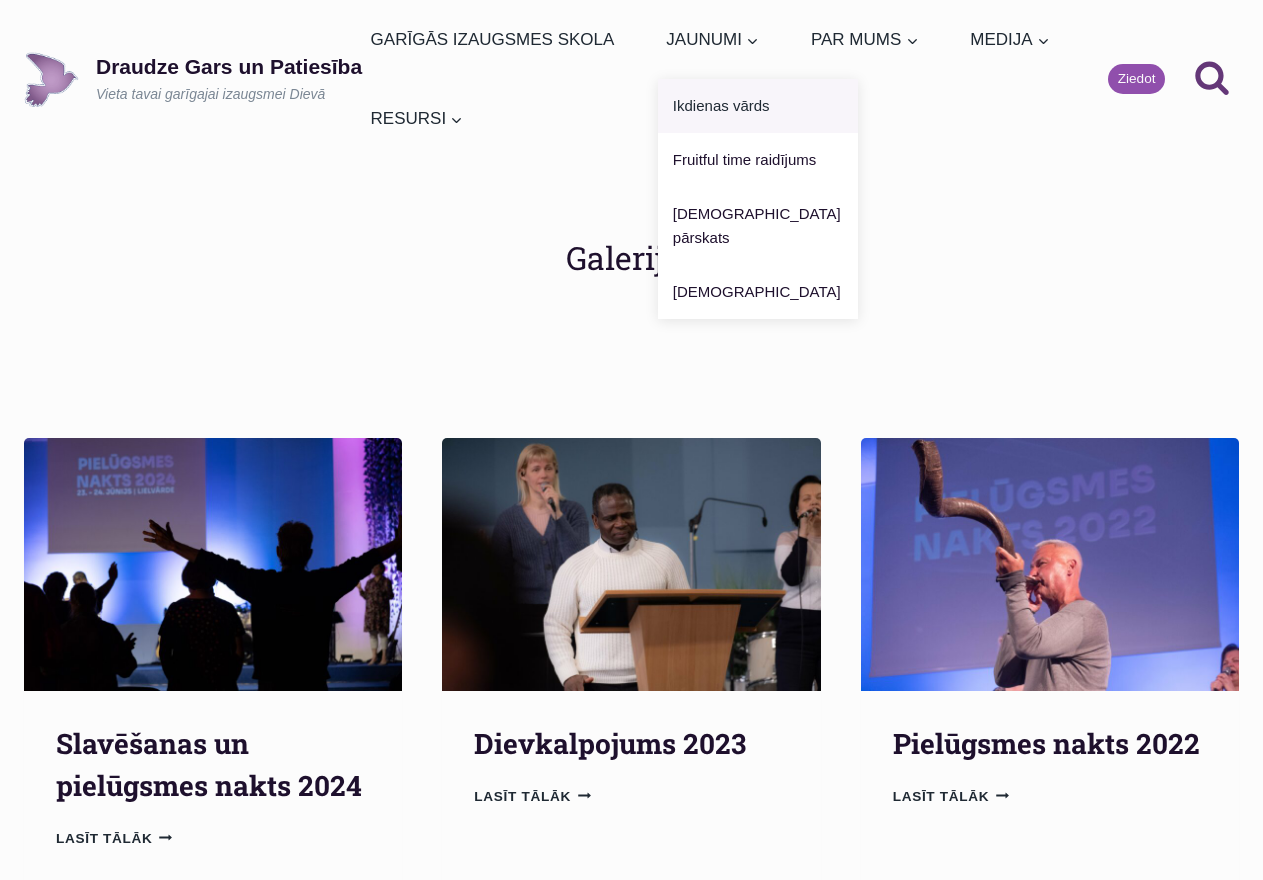 click on "Ikdienas vārds" at bounding box center (758, 106) 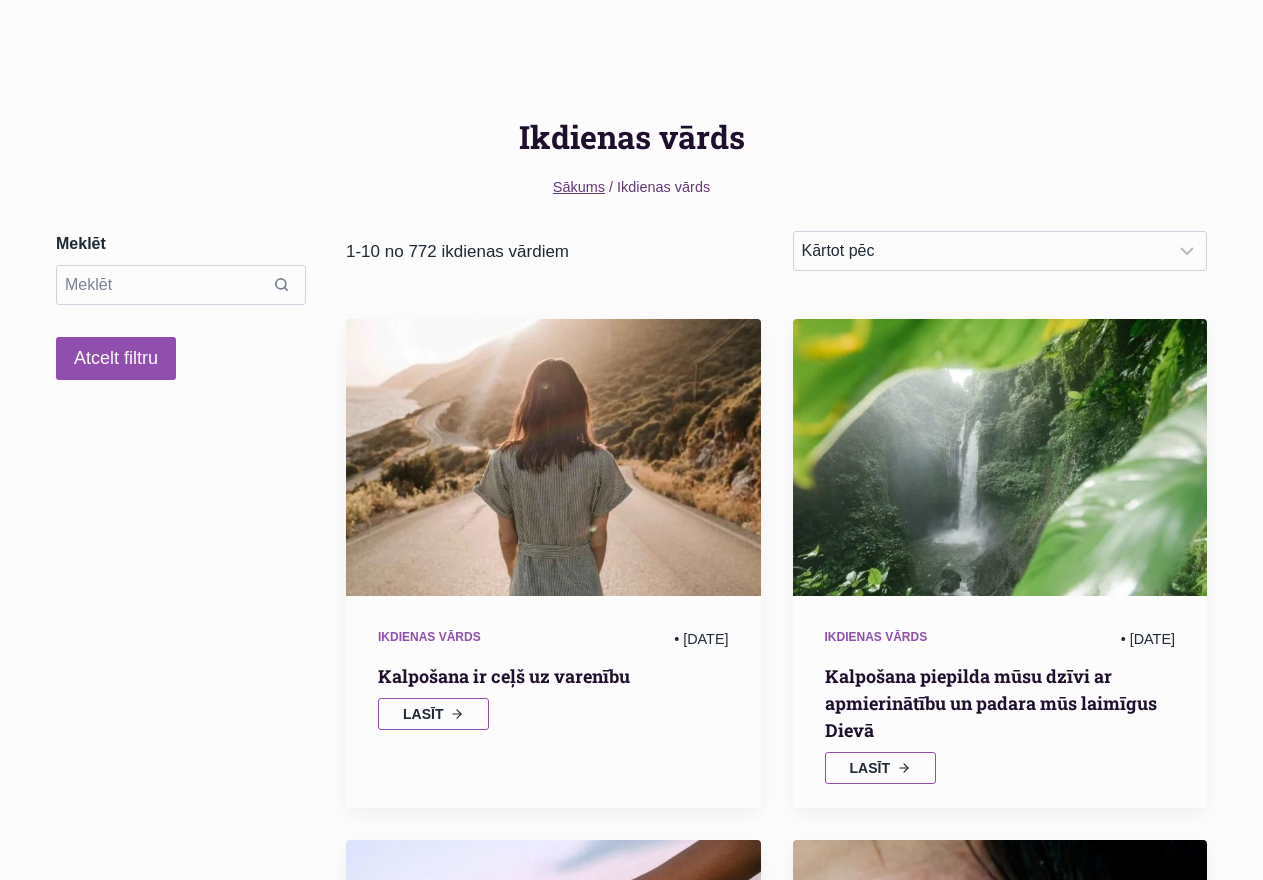 scroll, scrollTop: 0, scrollLeft: 0, axis: both 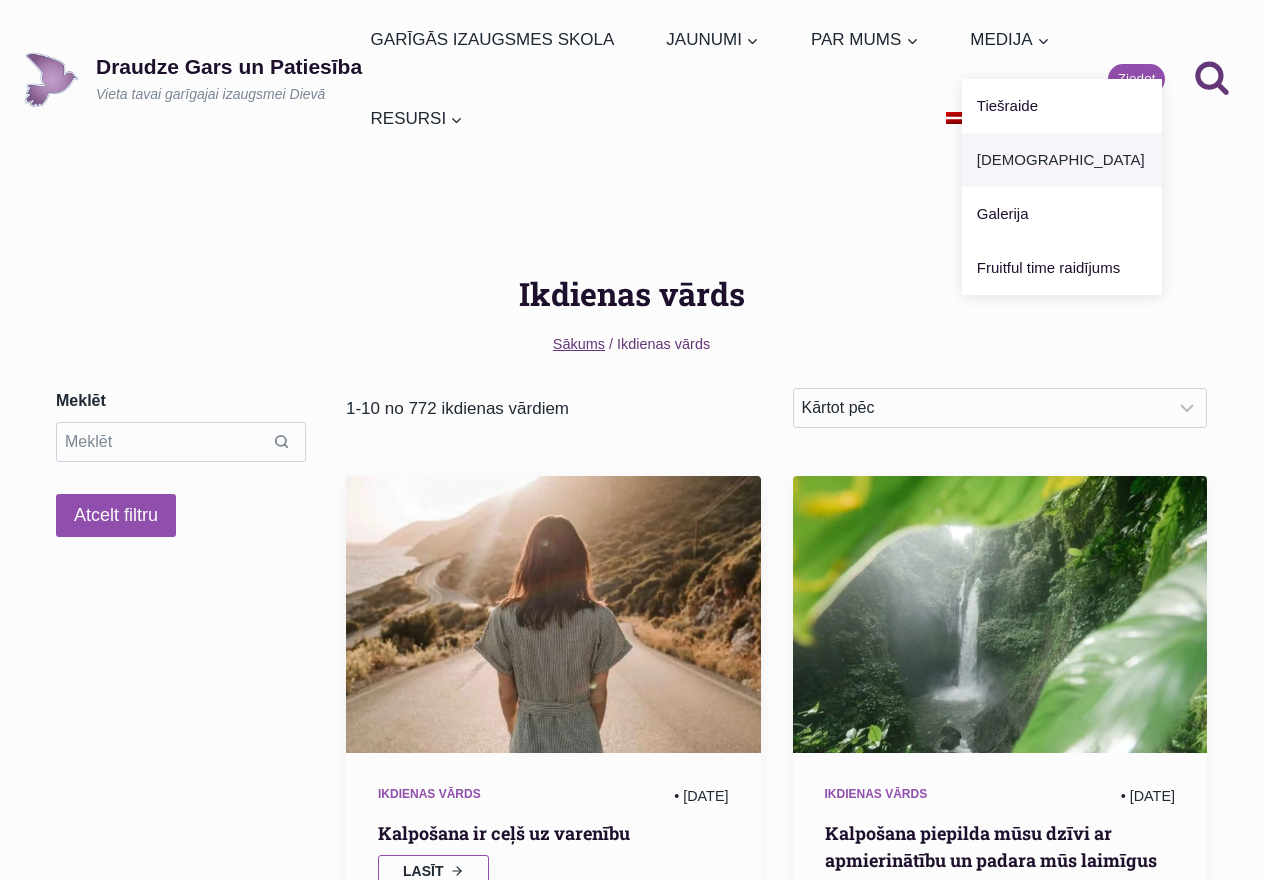 click on "[DEMOGRAPHIC_DATA]" at bounding box center [1062, 160] 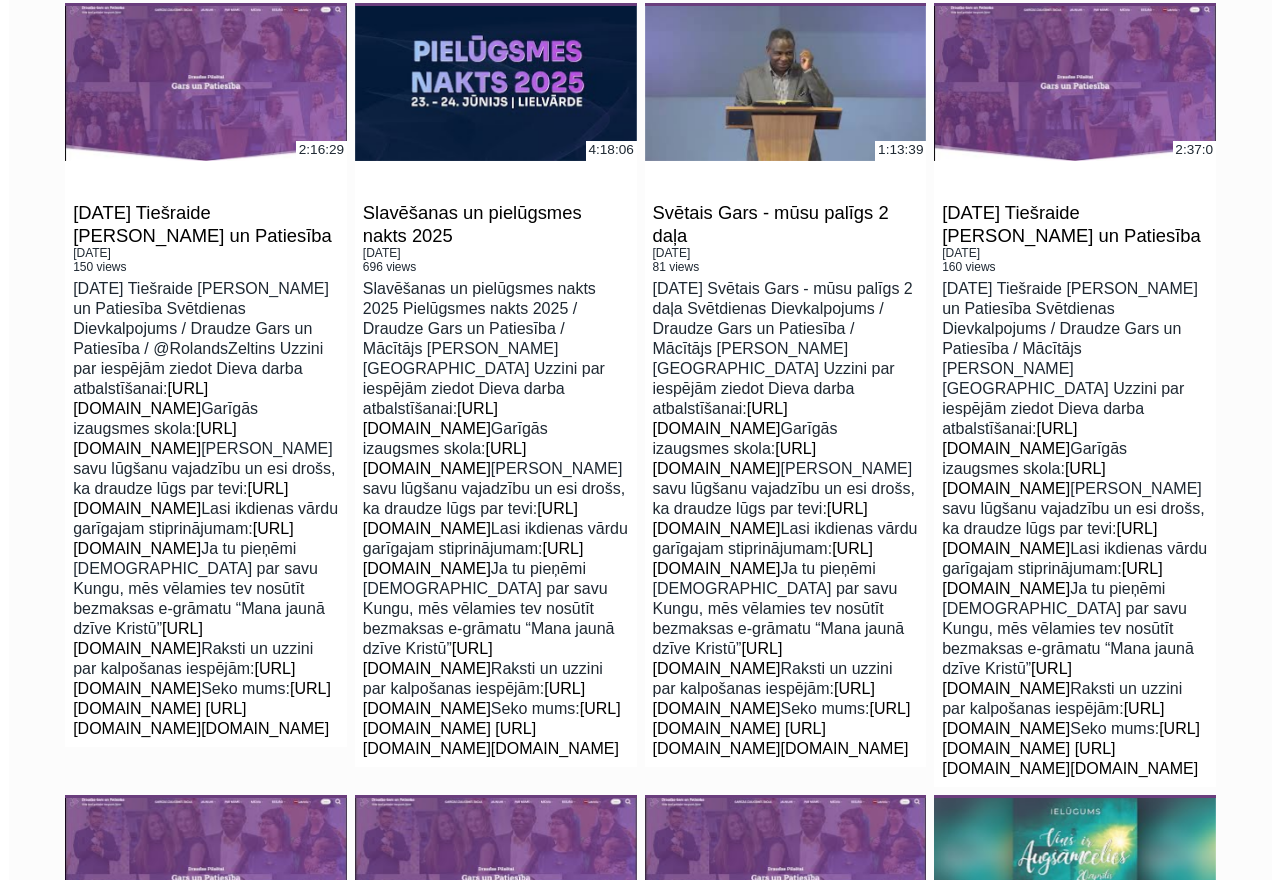 scroll, scrollTop: 0, scrollLeft: 0, axis: both 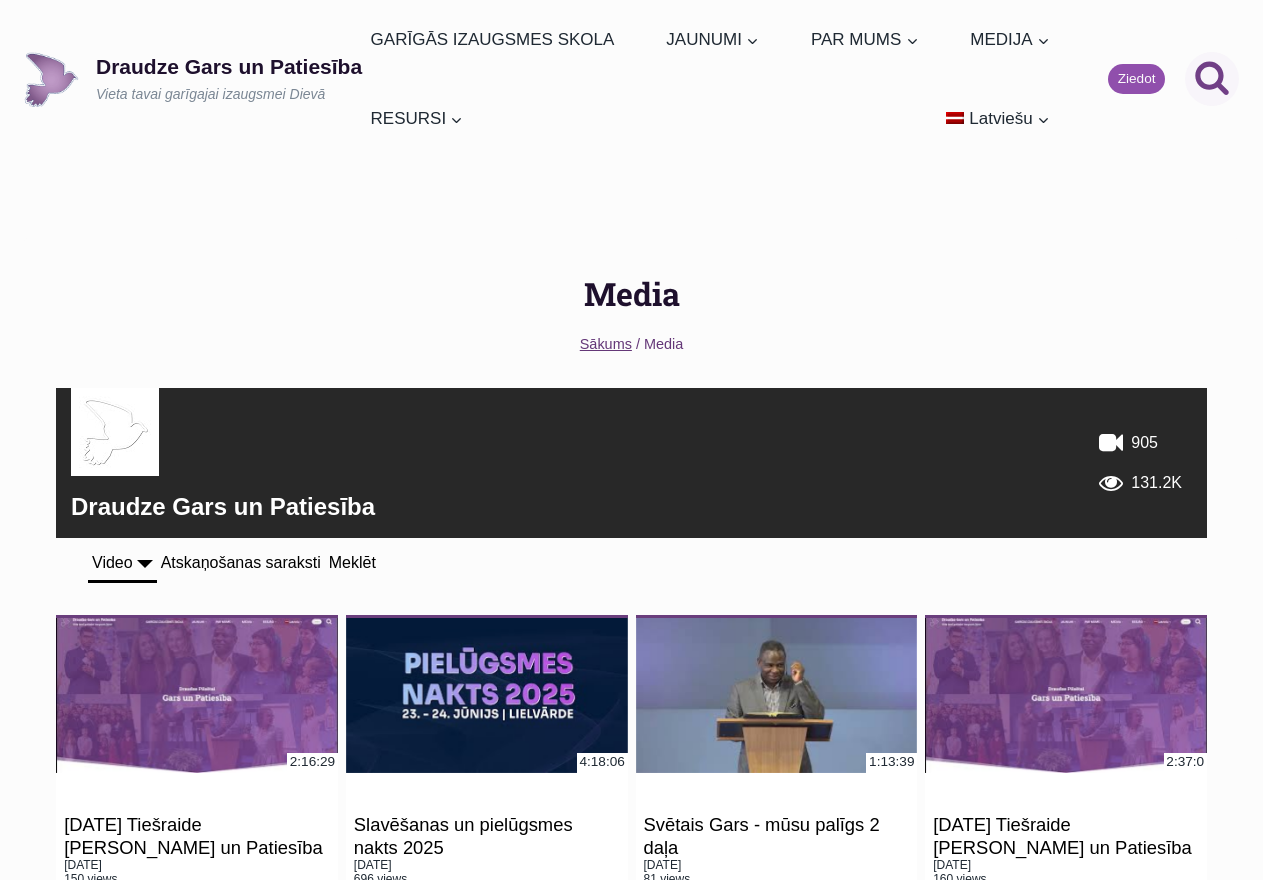 click 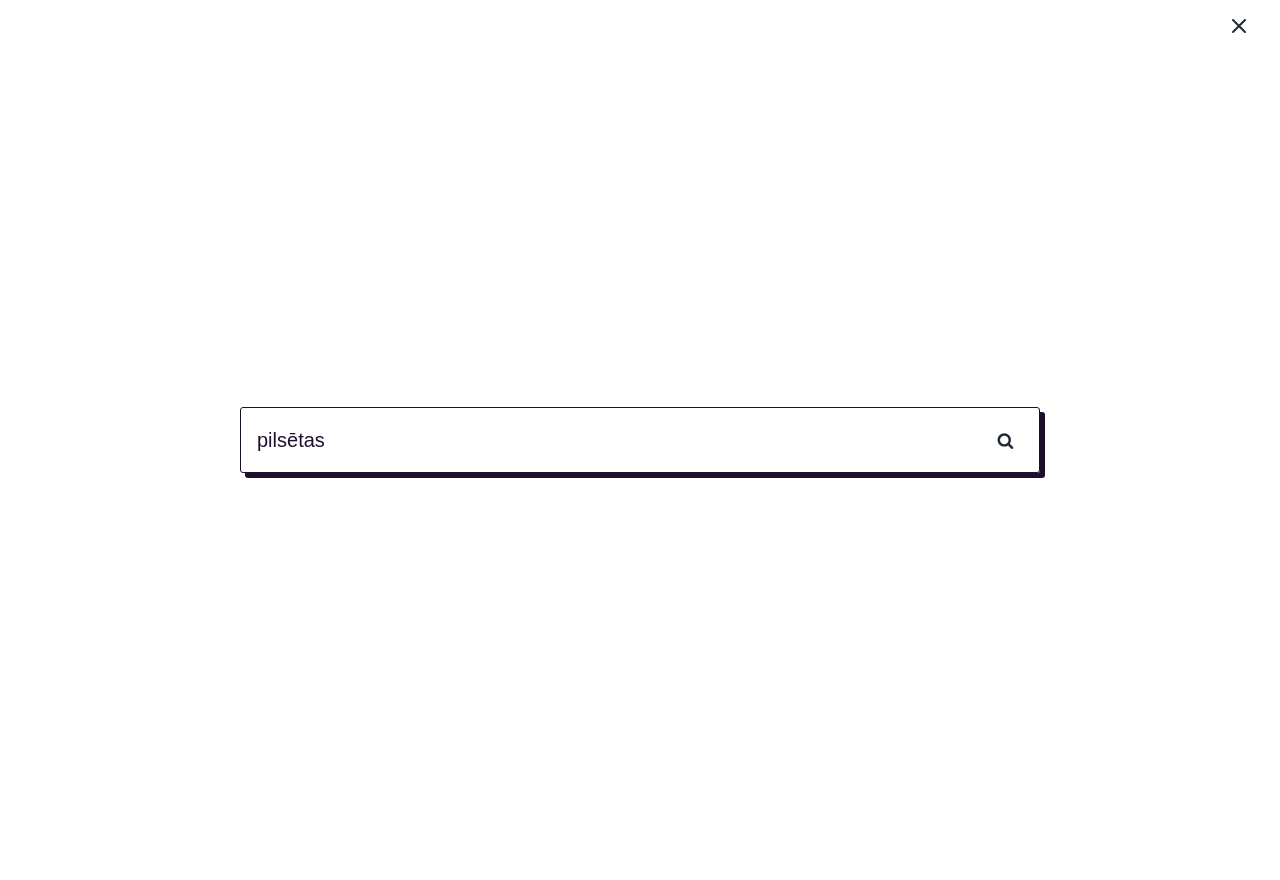 click on "Meklēt" at bounding box center (1005, 440) 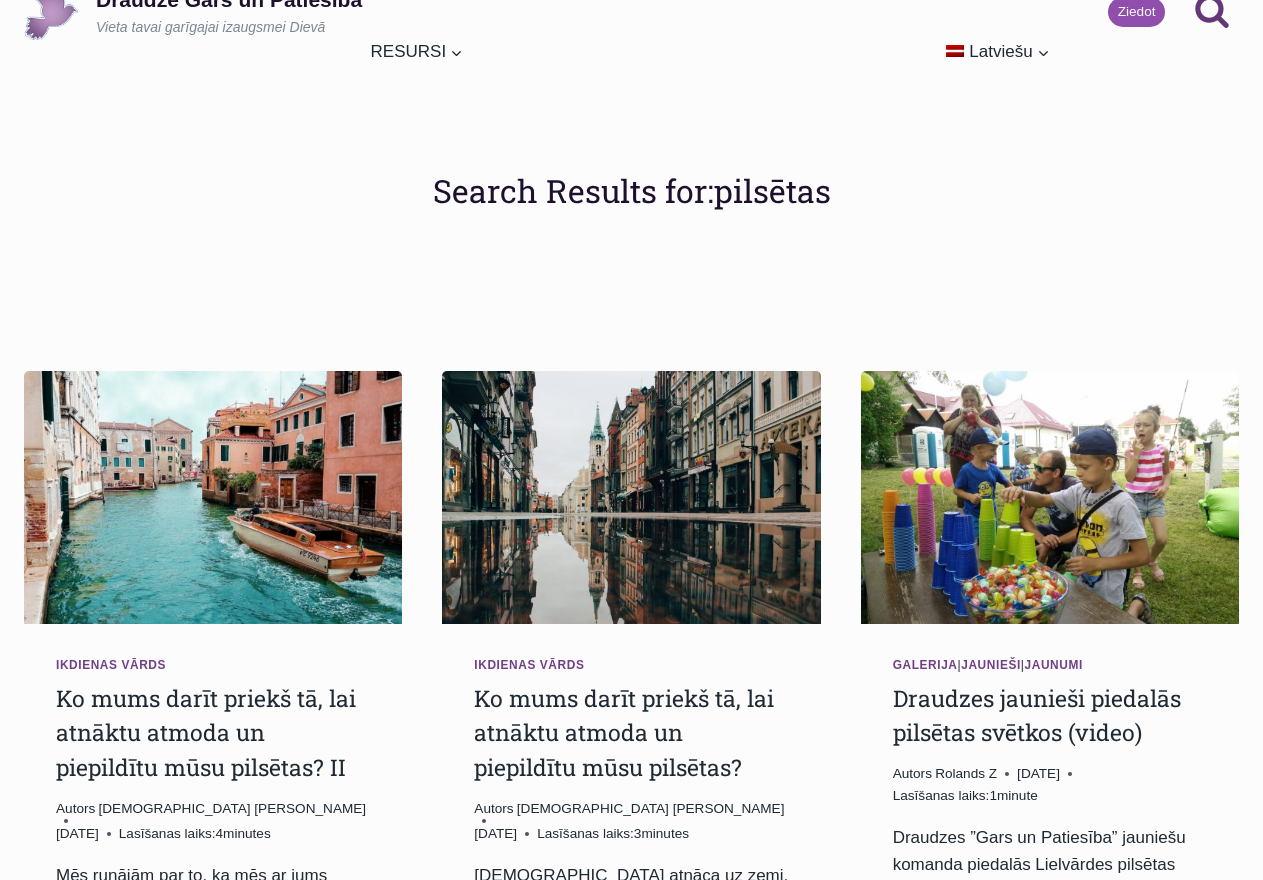 scroll, scrollTop: 0, scrollLeft: 0, axis: both 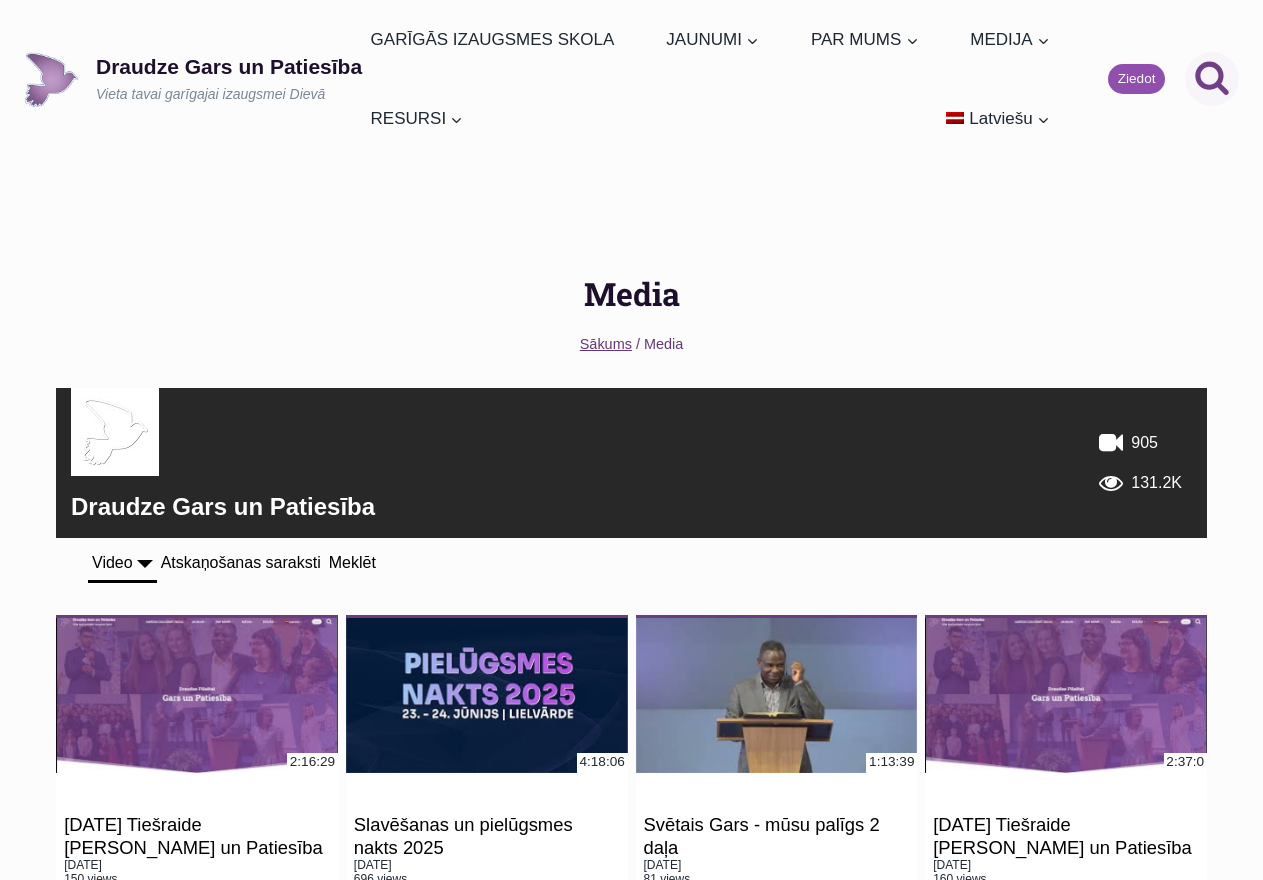 click 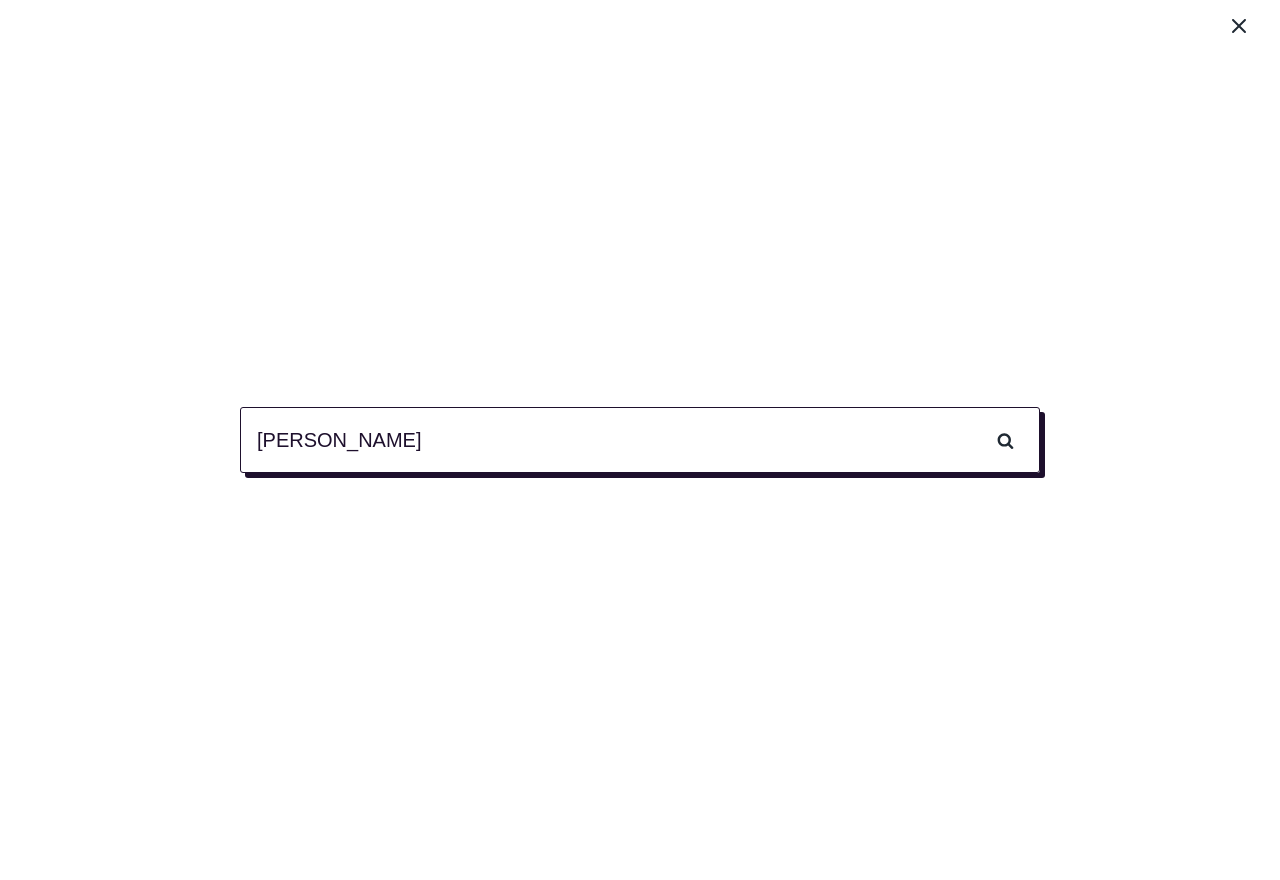 click on "Meklēt" at bounding box center (1005, 440) 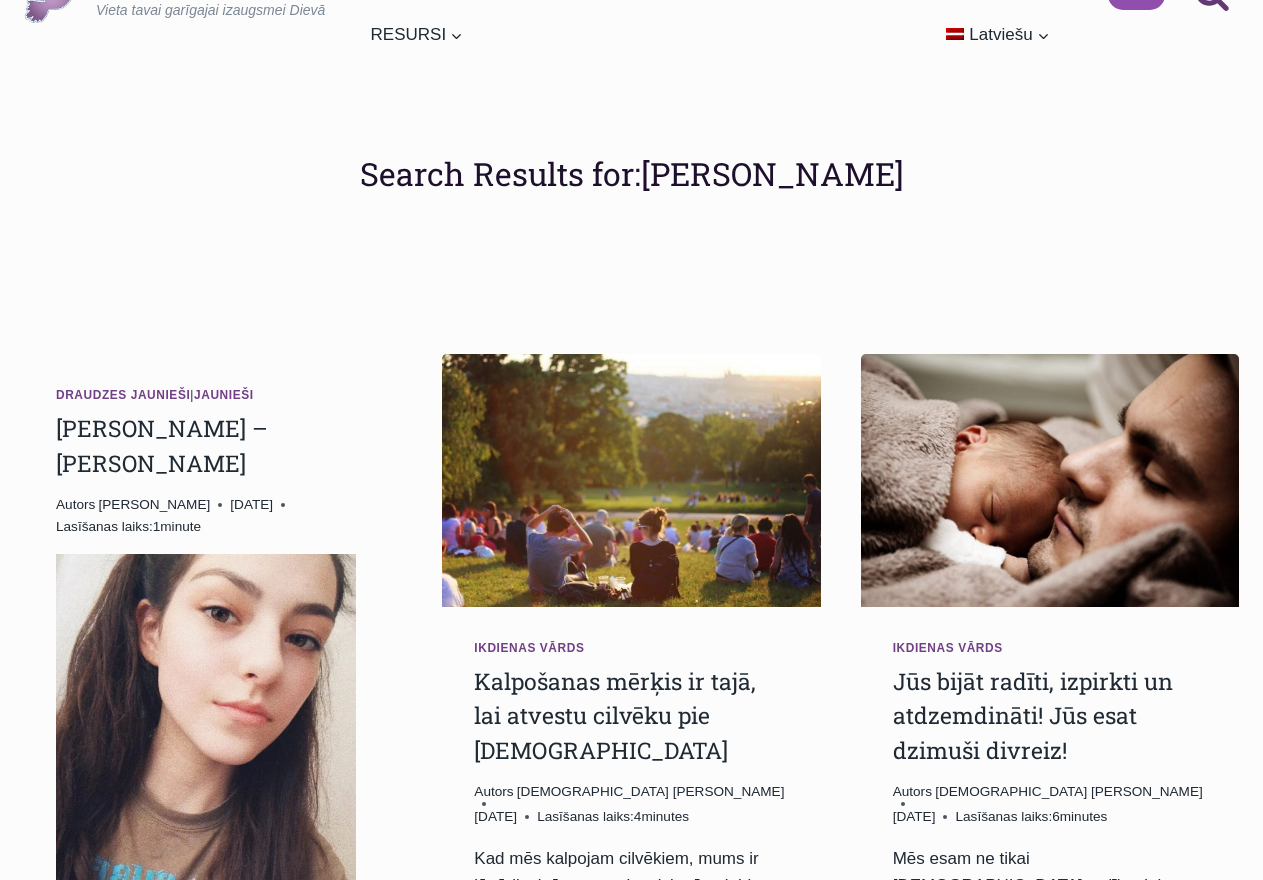 scroll, scrollTop: 0, scrollLeft: 0, axis: both 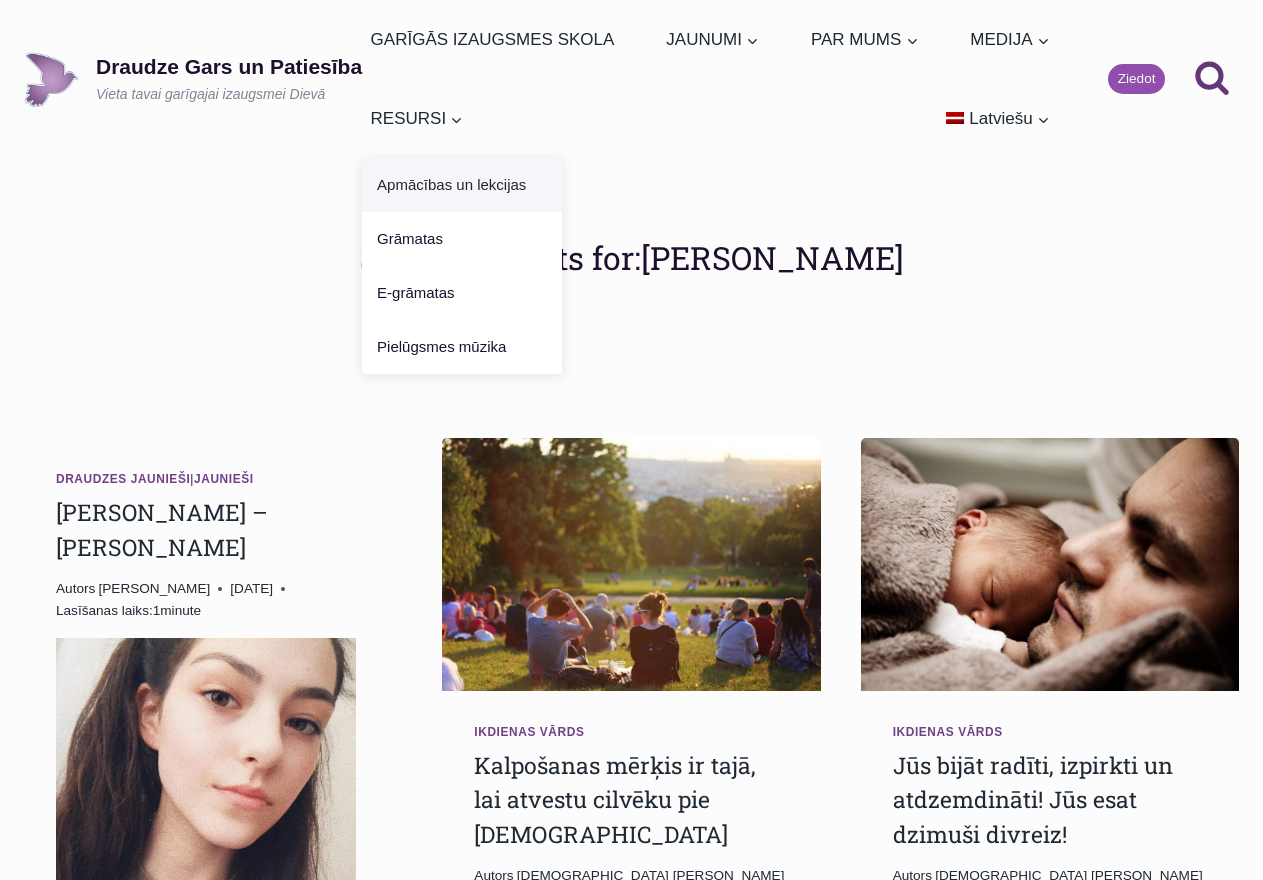click on "Apmācības un lekcijas" at bounding box center (462, 185) 